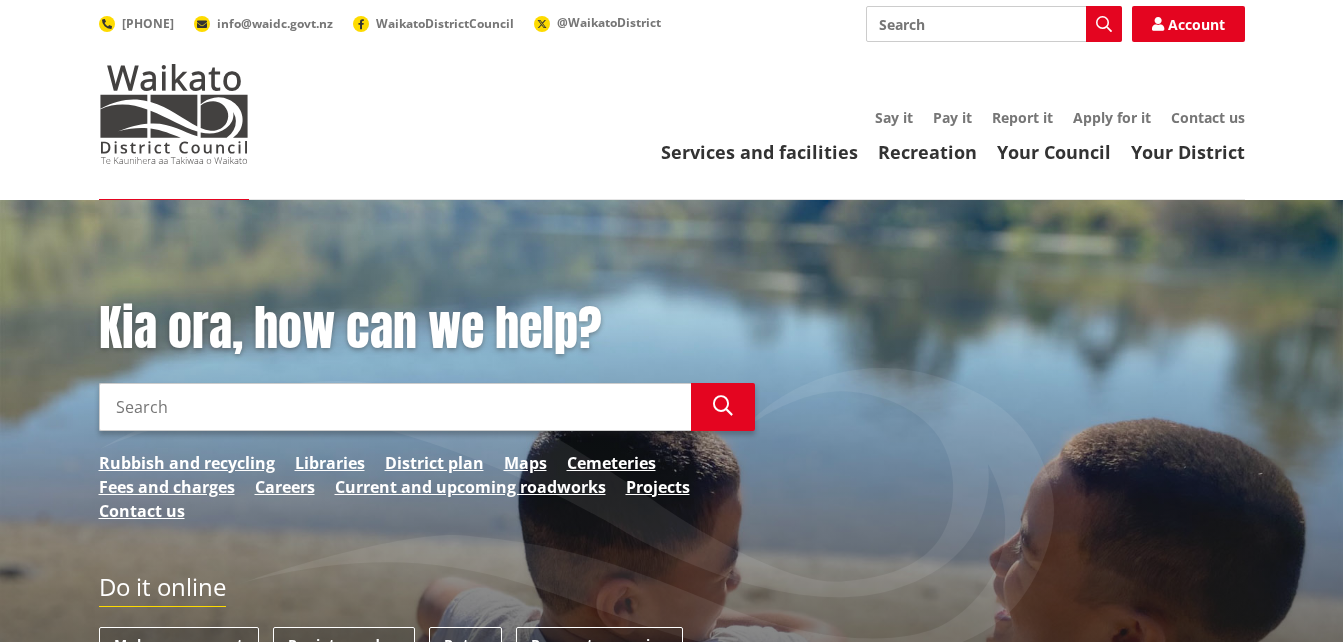 scroll, scrollTop: 0, scrollLeft: 0, axis: both 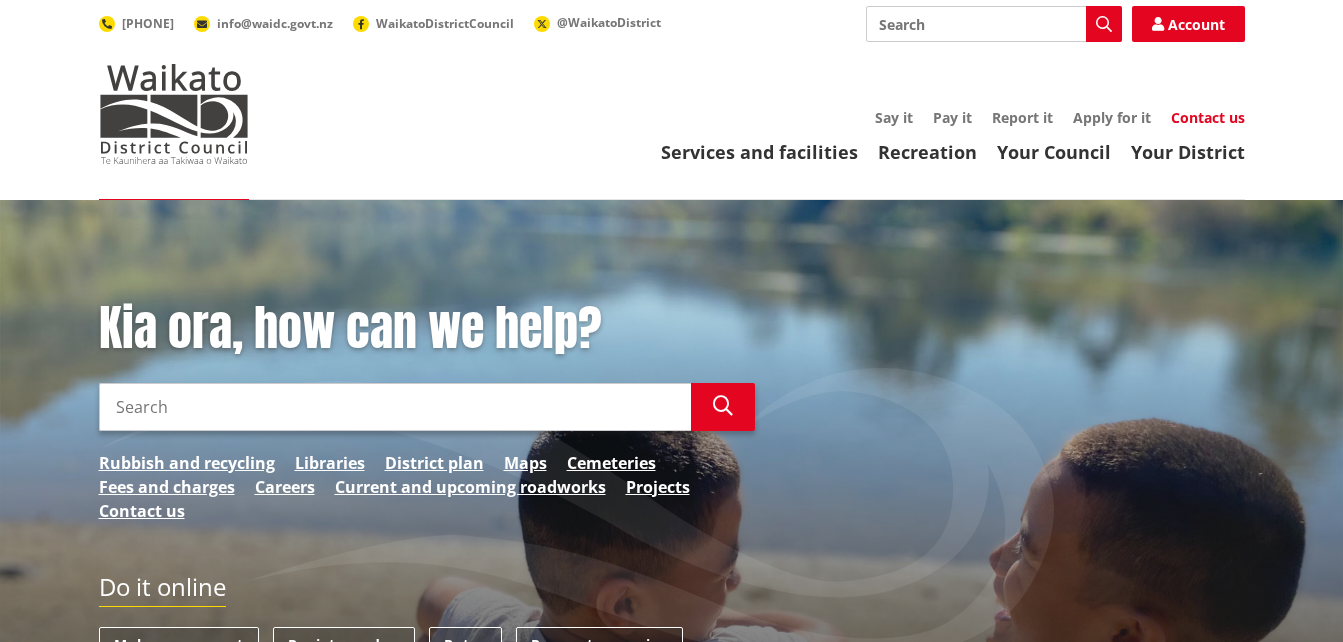 click on "Contact us" at bounding box center [1208, 117] 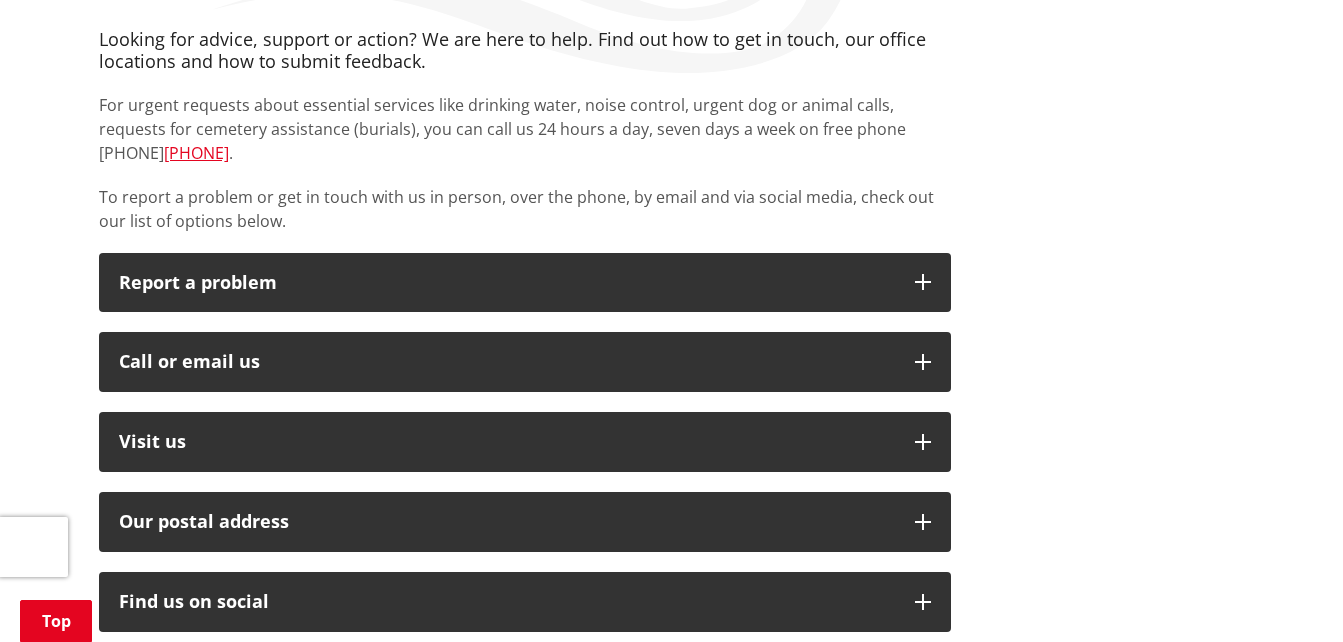 scroll, scrollTop: 400, scrollLeft: 0, axis: vertical 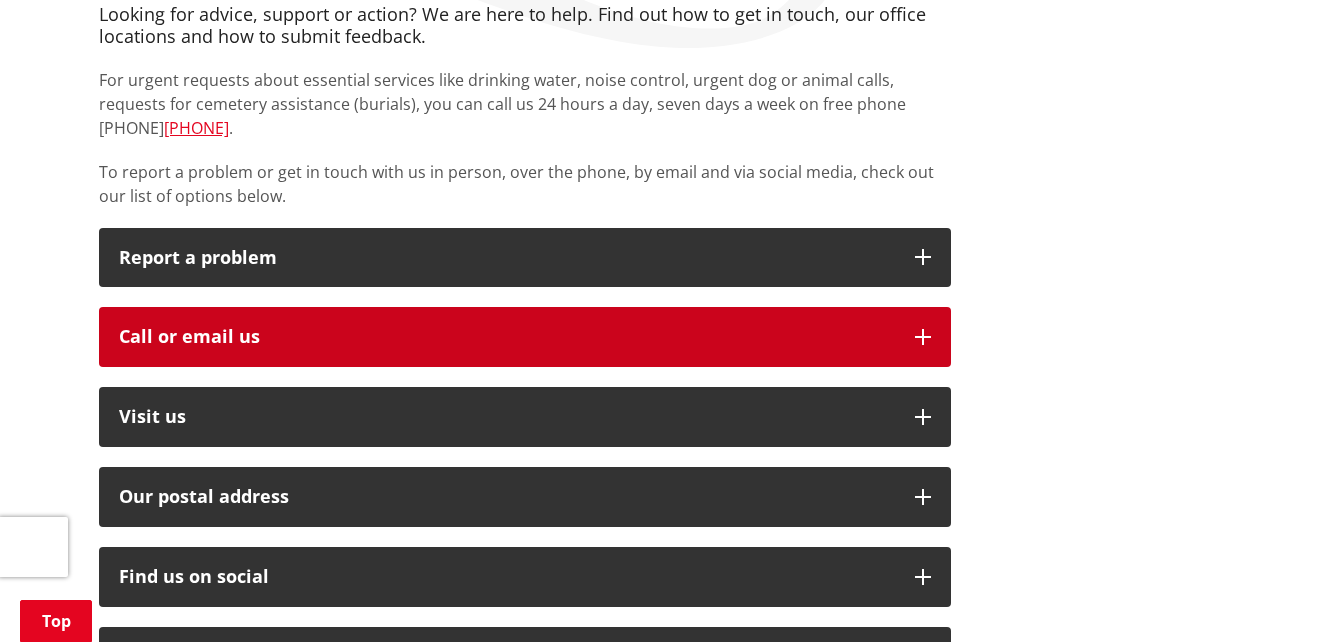 click on "Call or email us" at bounding box center [507, 337] 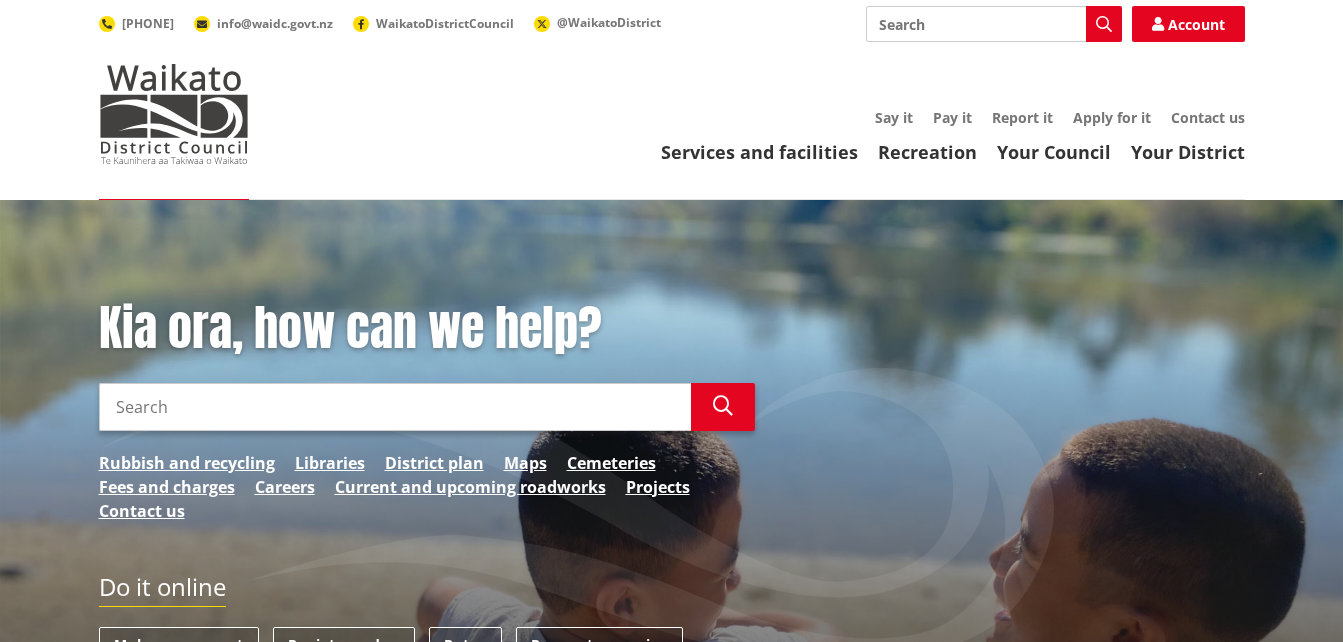 scroll, scrollTop: 0, scrollLeft: 0, axis: both 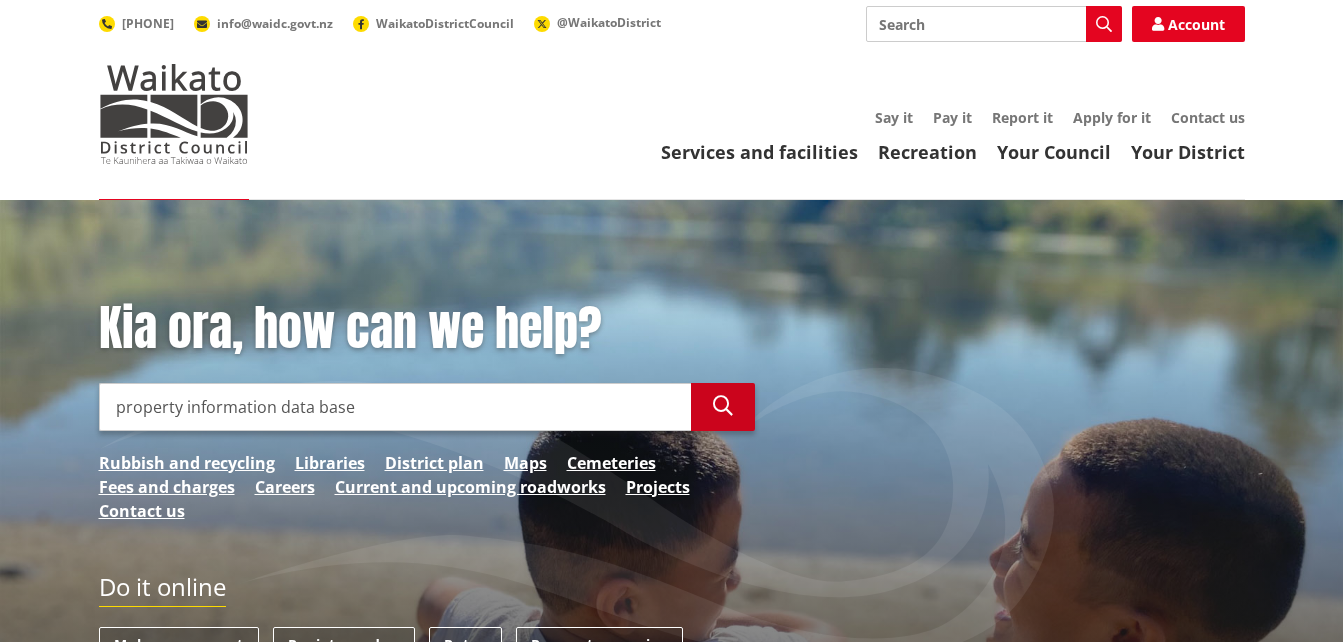 type on "property information data base" 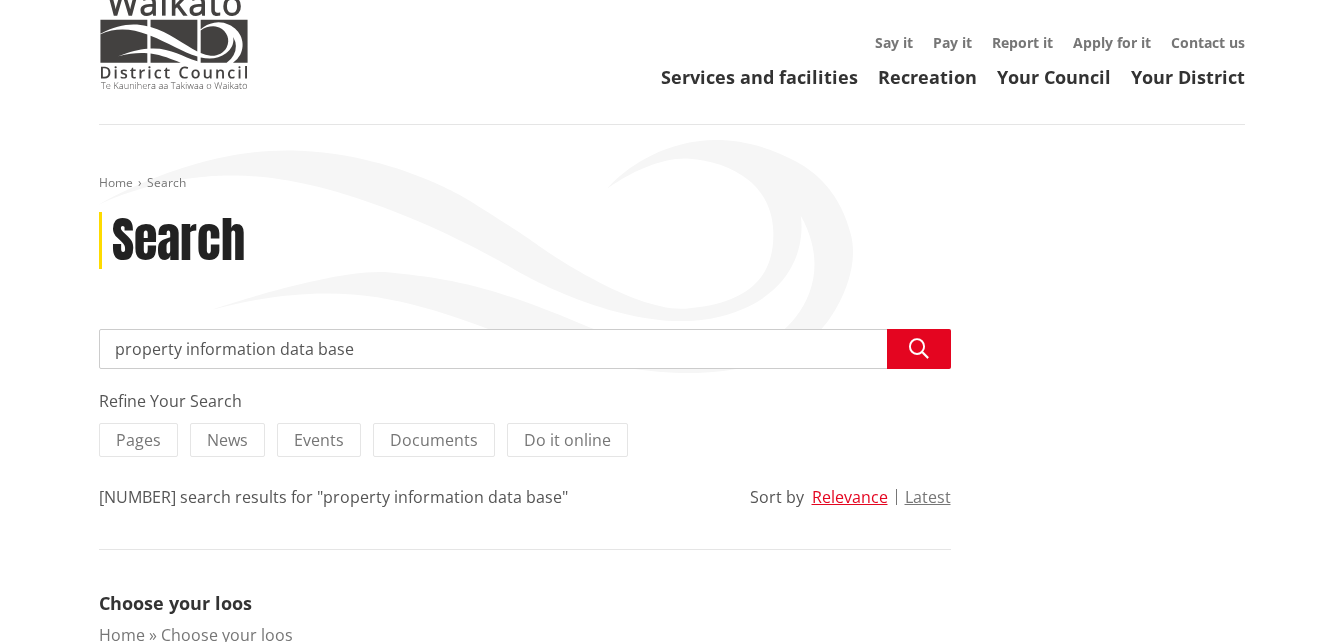 scroll, scrollTop: 0, scrollLeft: 0, axis: both 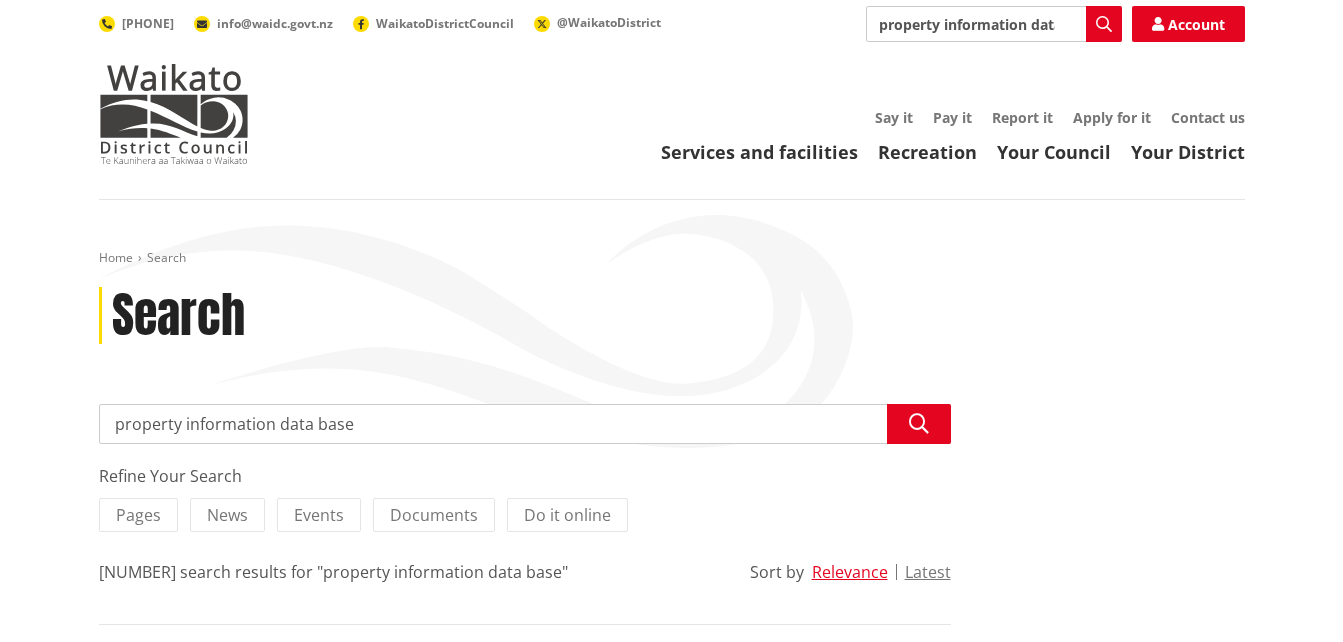 click on "property information data base" at bounding box center (994, 24) 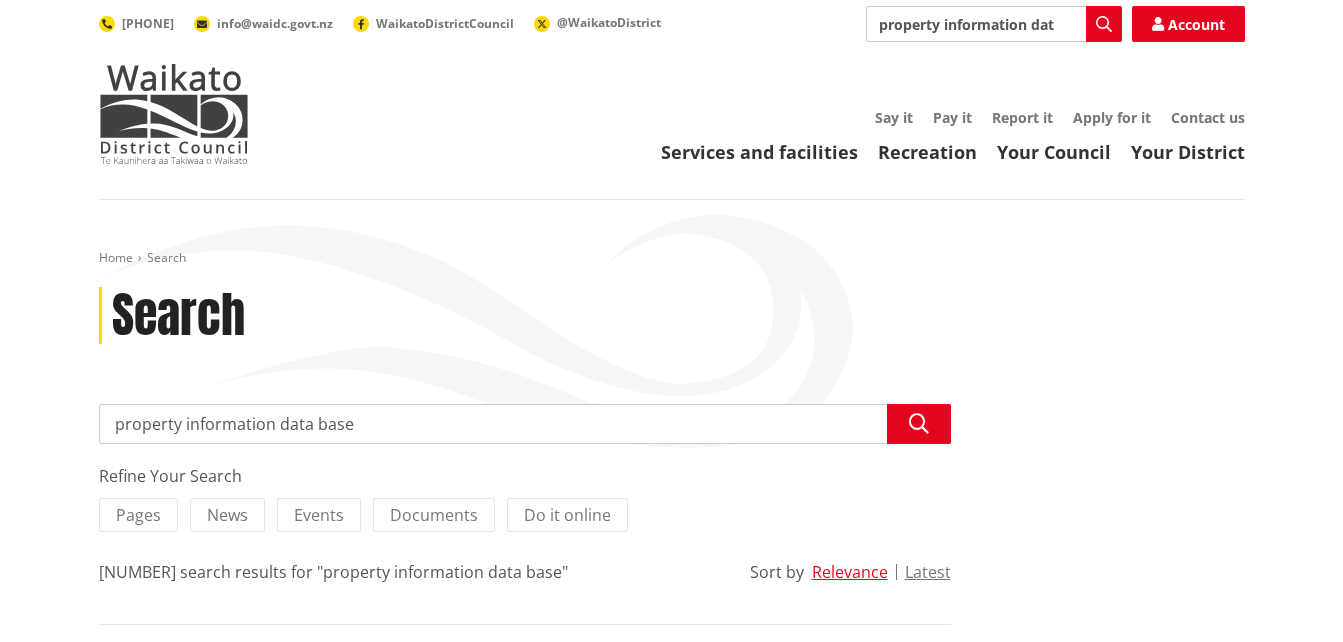 scroll, scrollTop: 0, scrollLeft: 0, axis: both 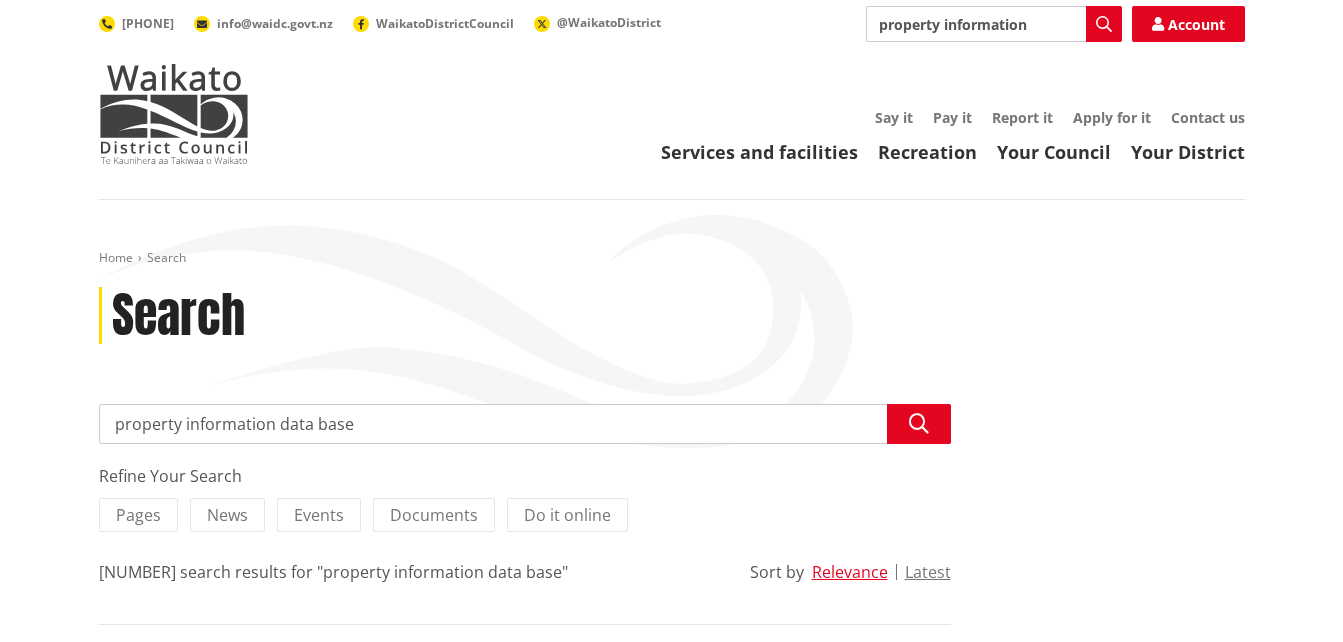type on "property information" 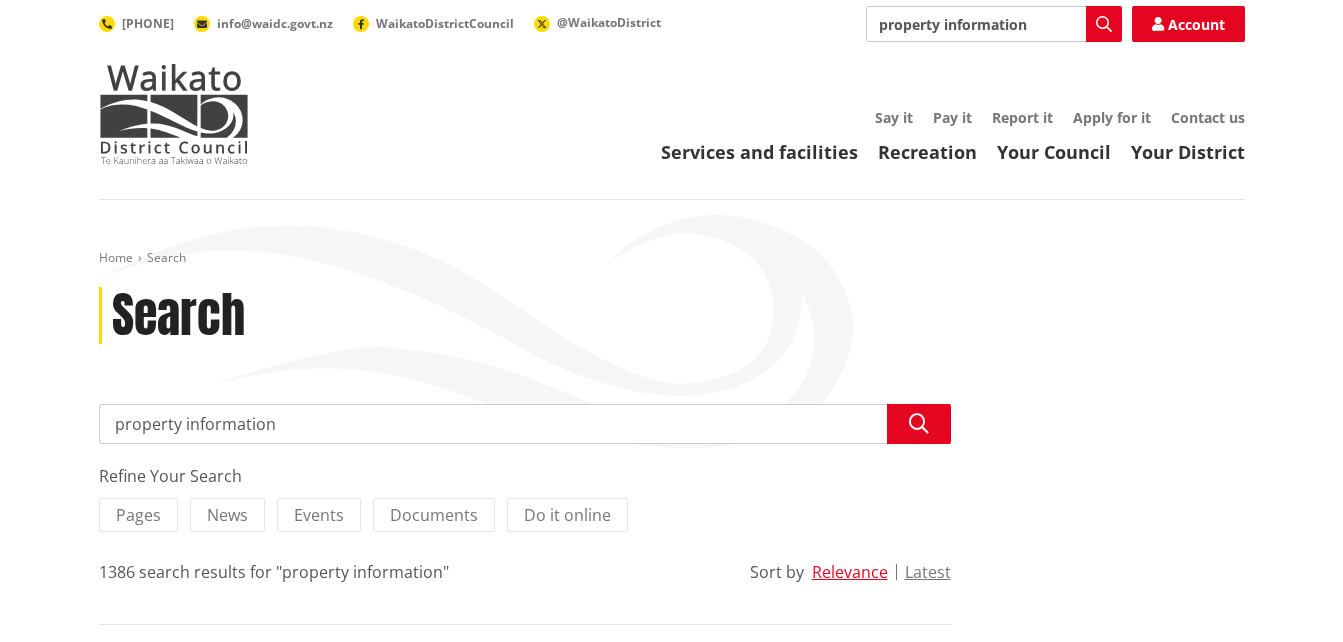 scroll, scrollTop: 0, scrollLeft: 0, axis: both 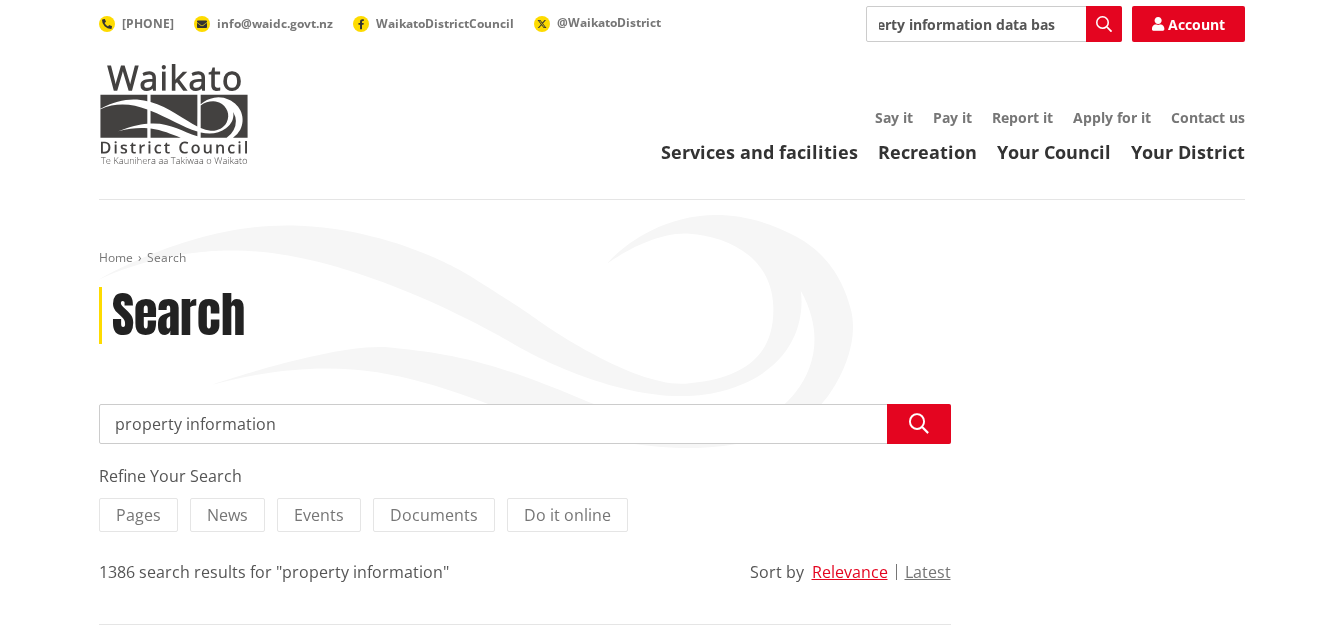 type on "property information data base" 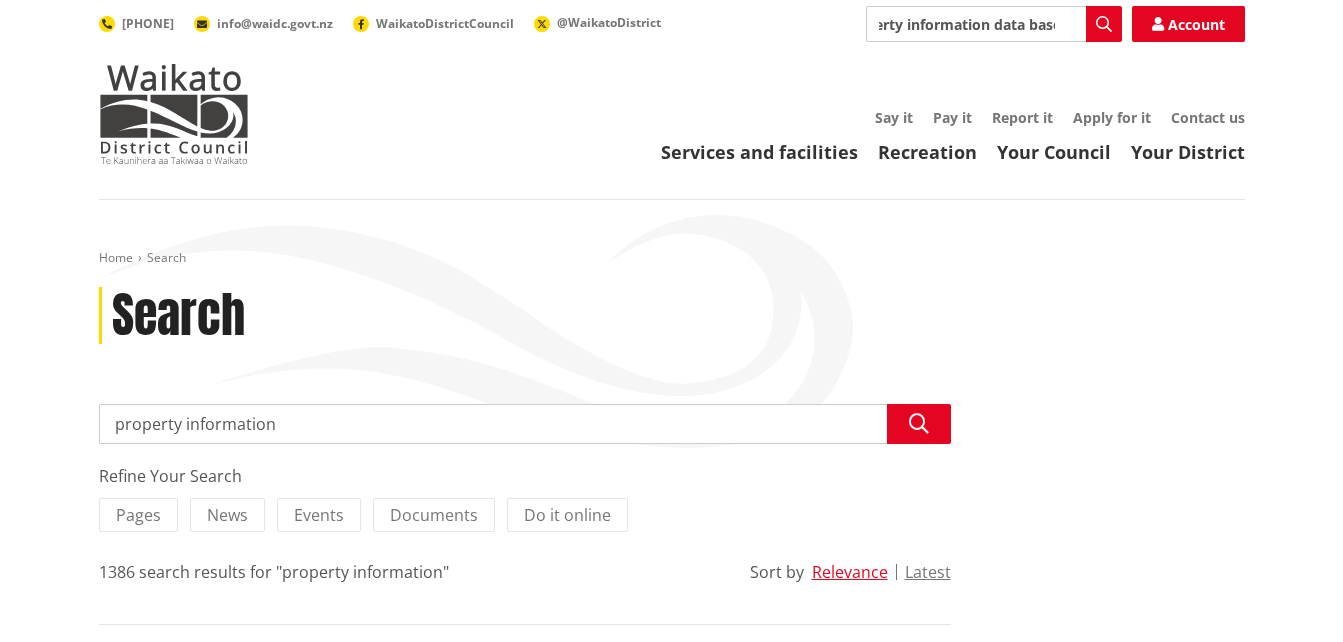 scroll, scrollTop: 0, scrollLeft: 45, axis: horizontal 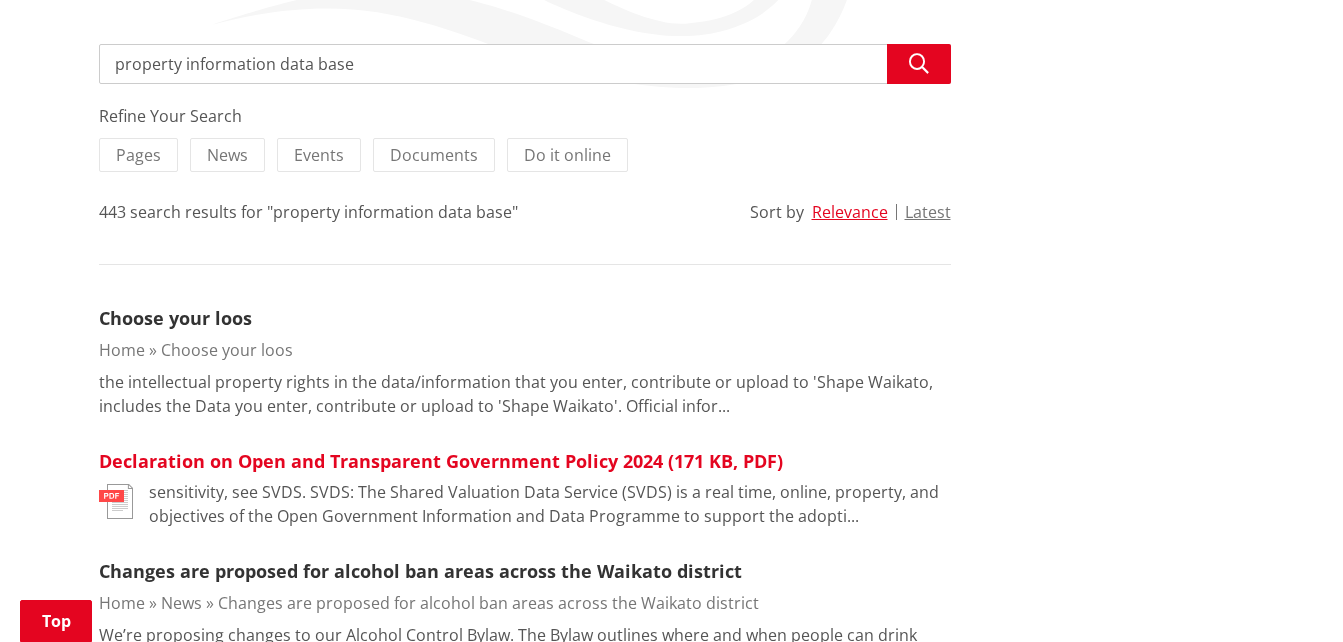 click on "Declaration on Open and Transparent Government Policy 2024 (171 KB, PDF)" at bounding box center [441, 461] 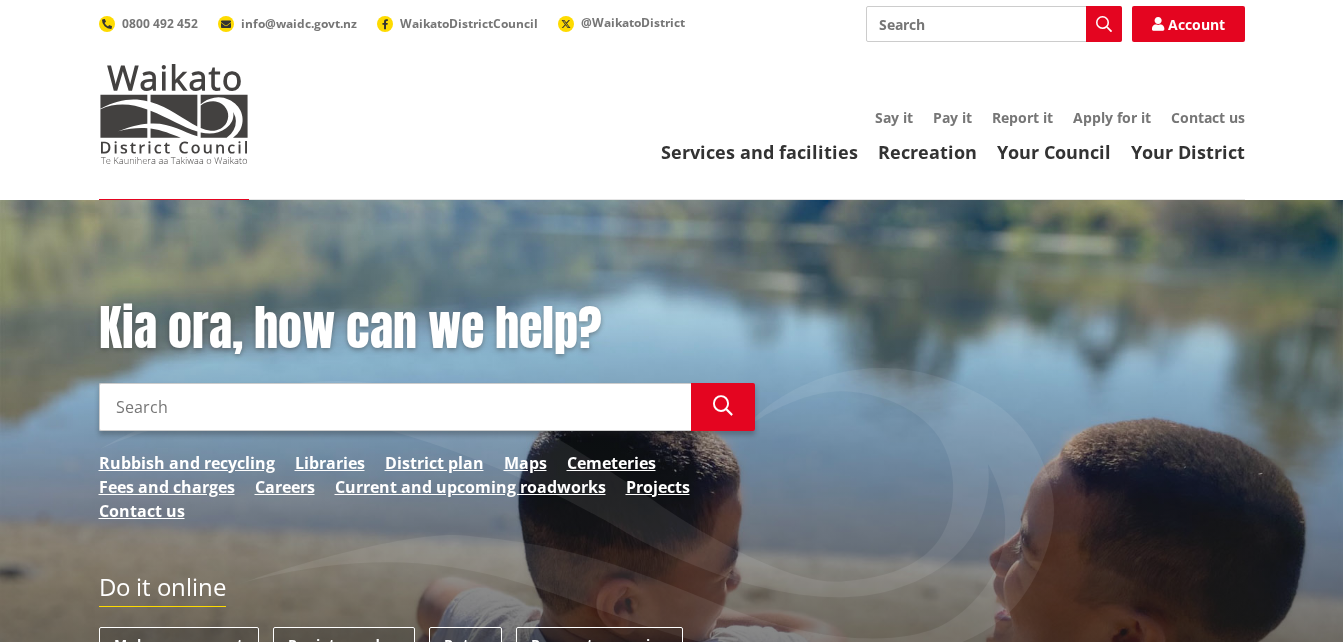 scroll, scrollTop: 0, scrollLeft: 0, axis: both 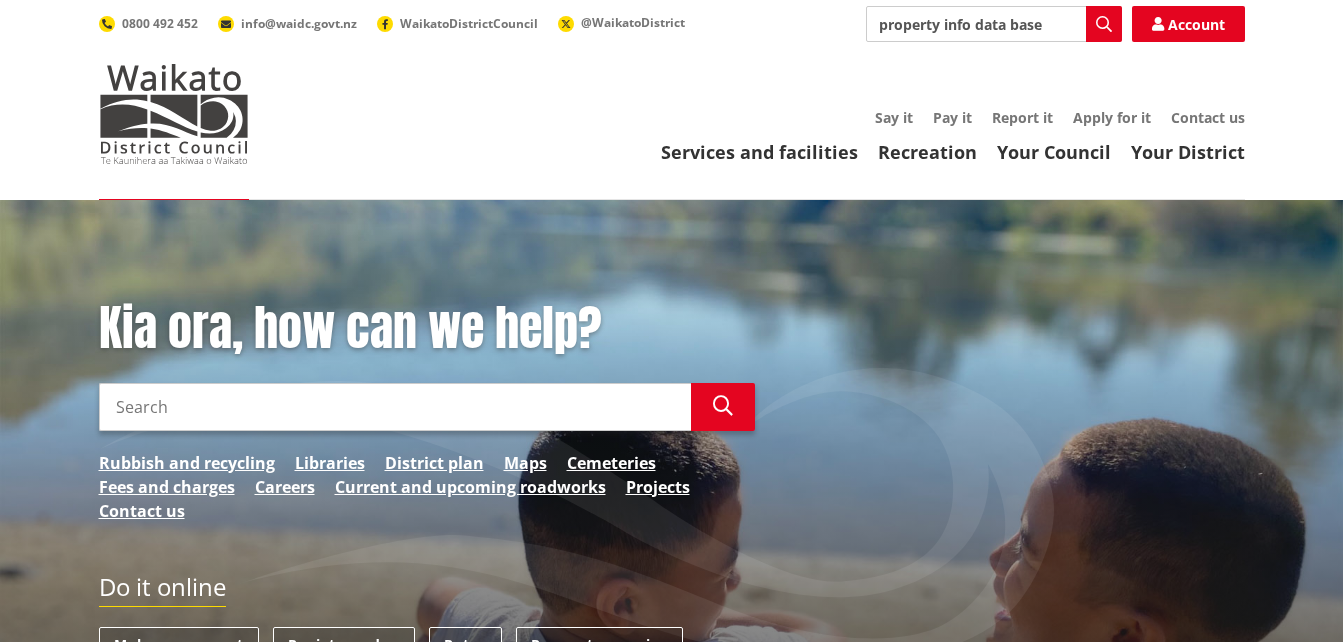 type on "property info data base" 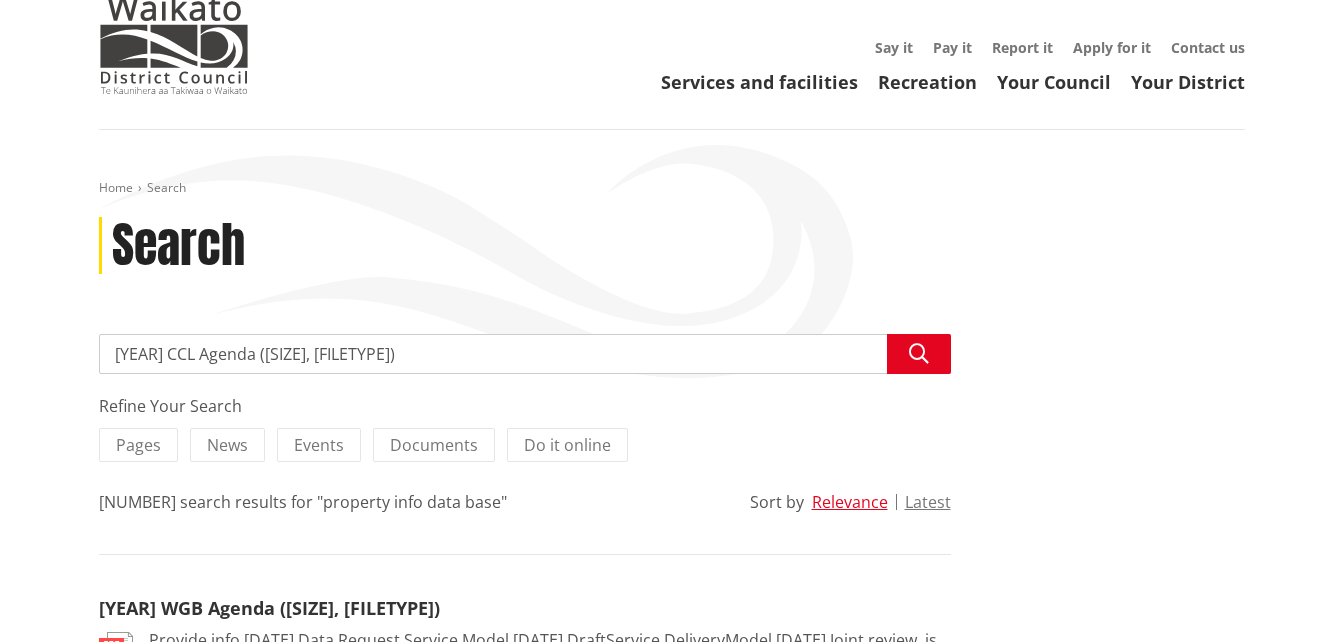 scroll, scrollTop: 0, scrollLeft: 0, axis: both 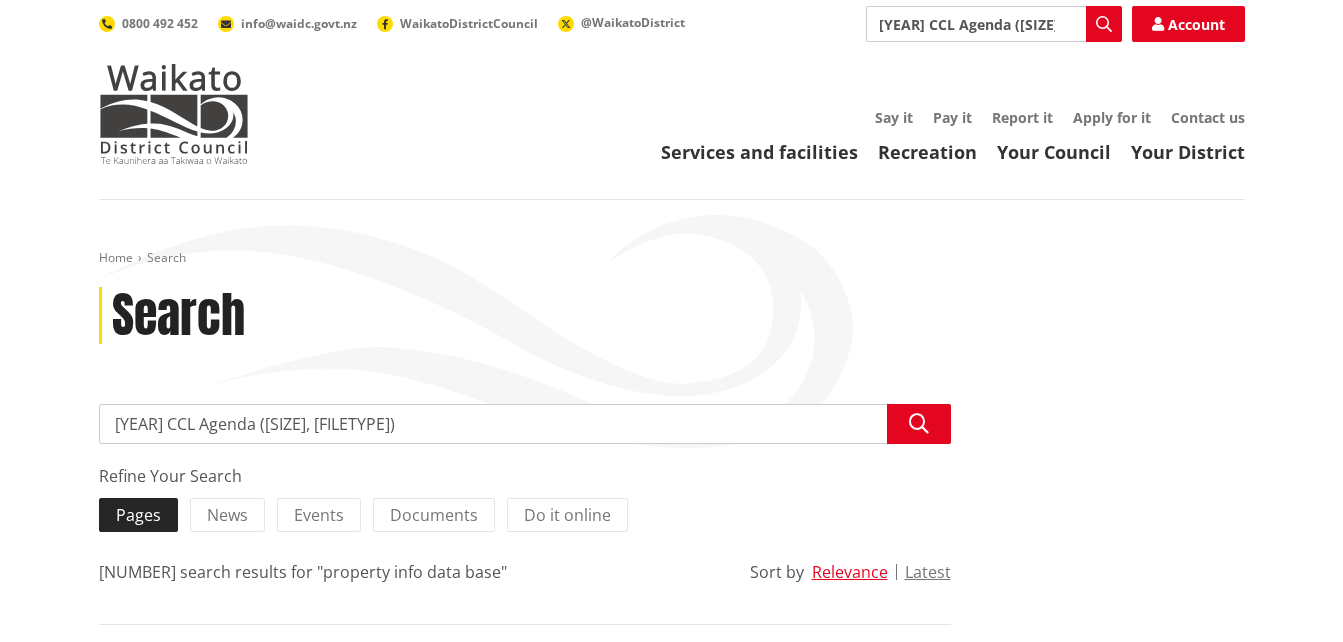 click on "Pages" at bounding box center [138, 515] 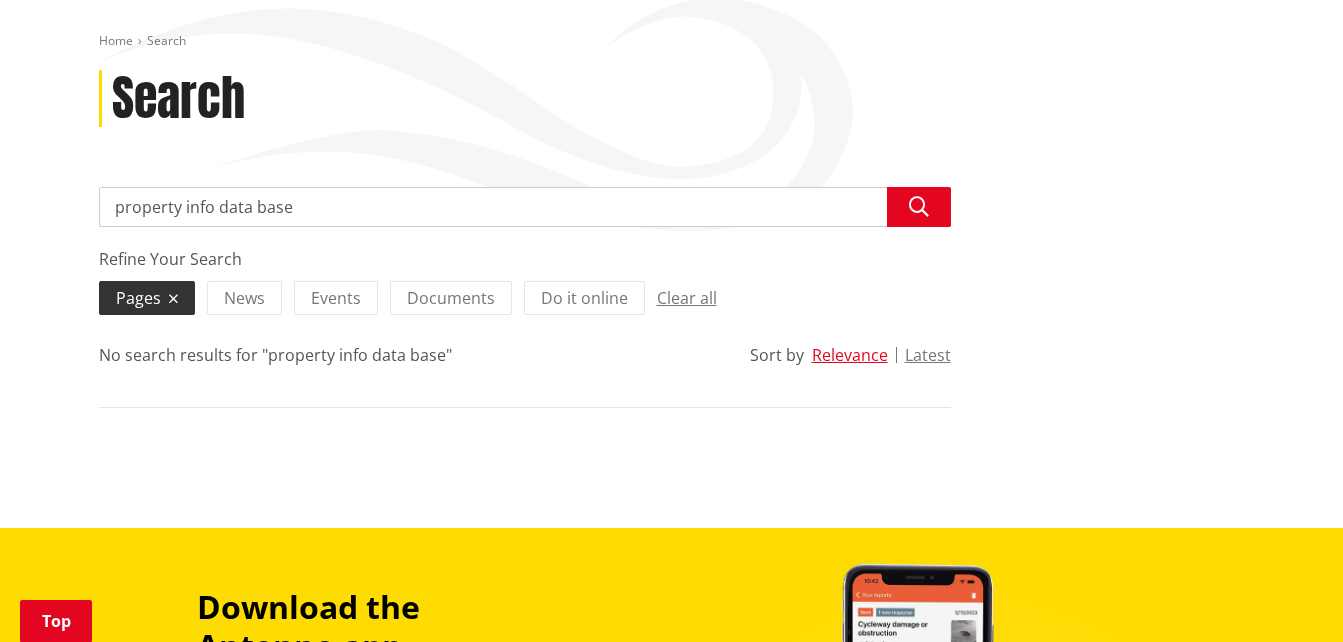 scroll, scrollTop: 200, scrollLeft: 0, axis: vertical 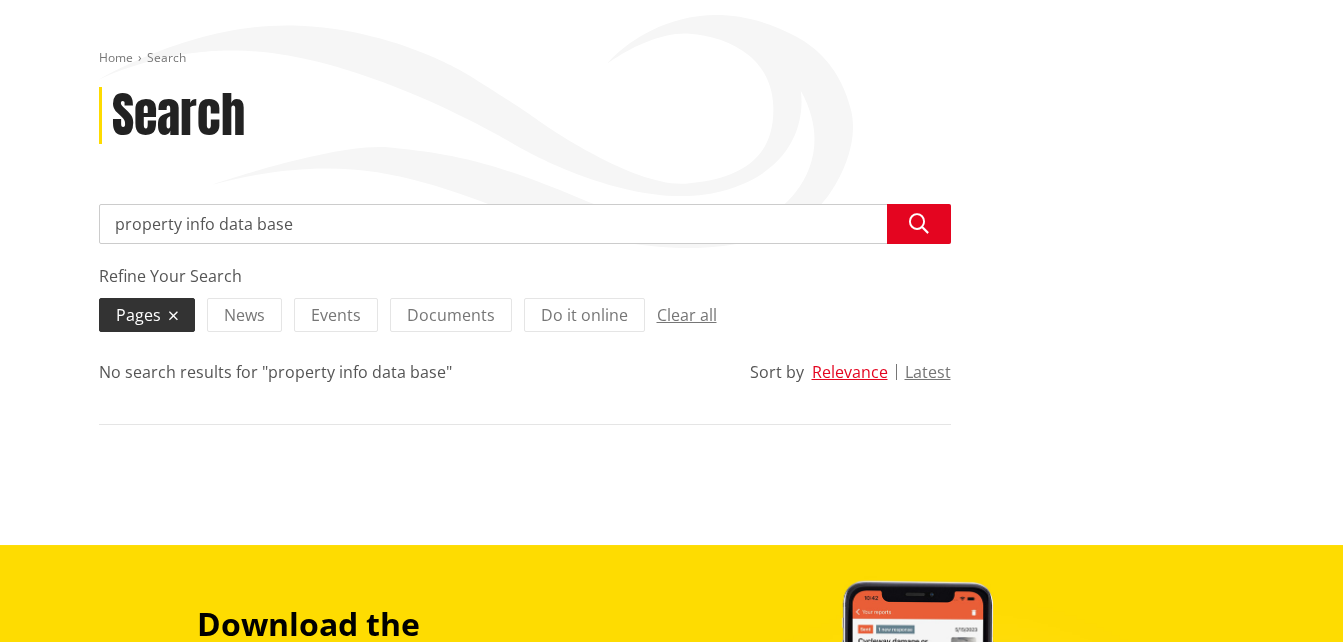 click on "property info data base" at bounding box center [525, 224] 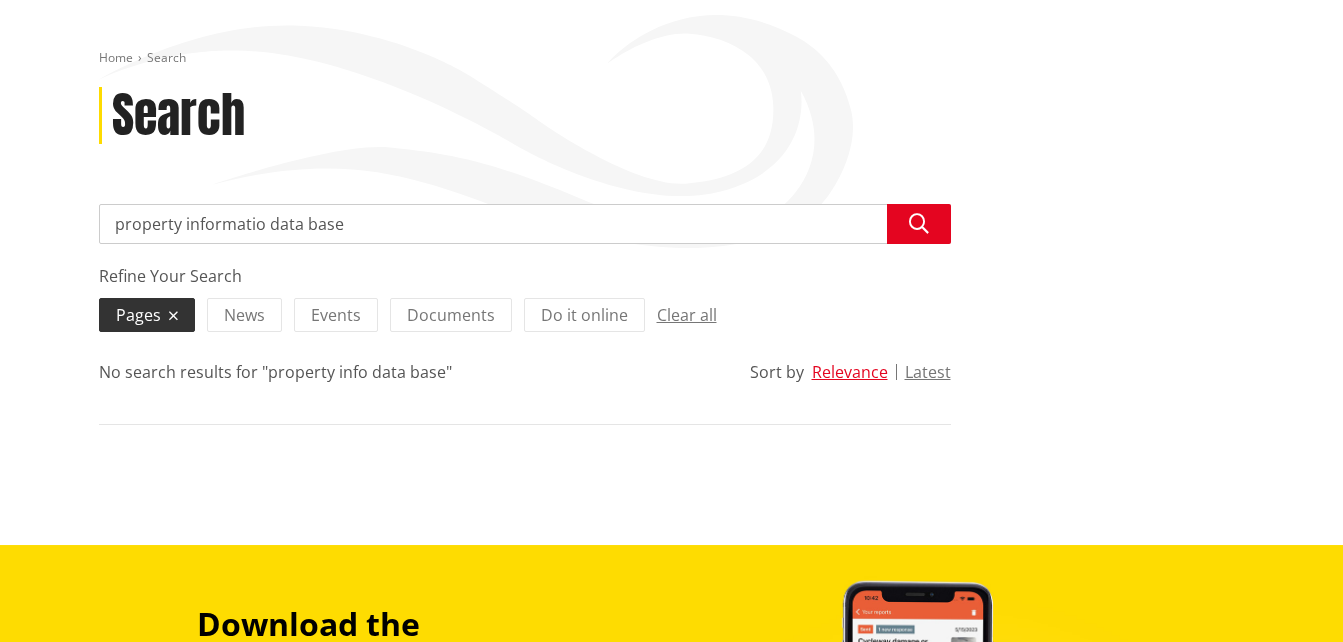 type on "property information data base" 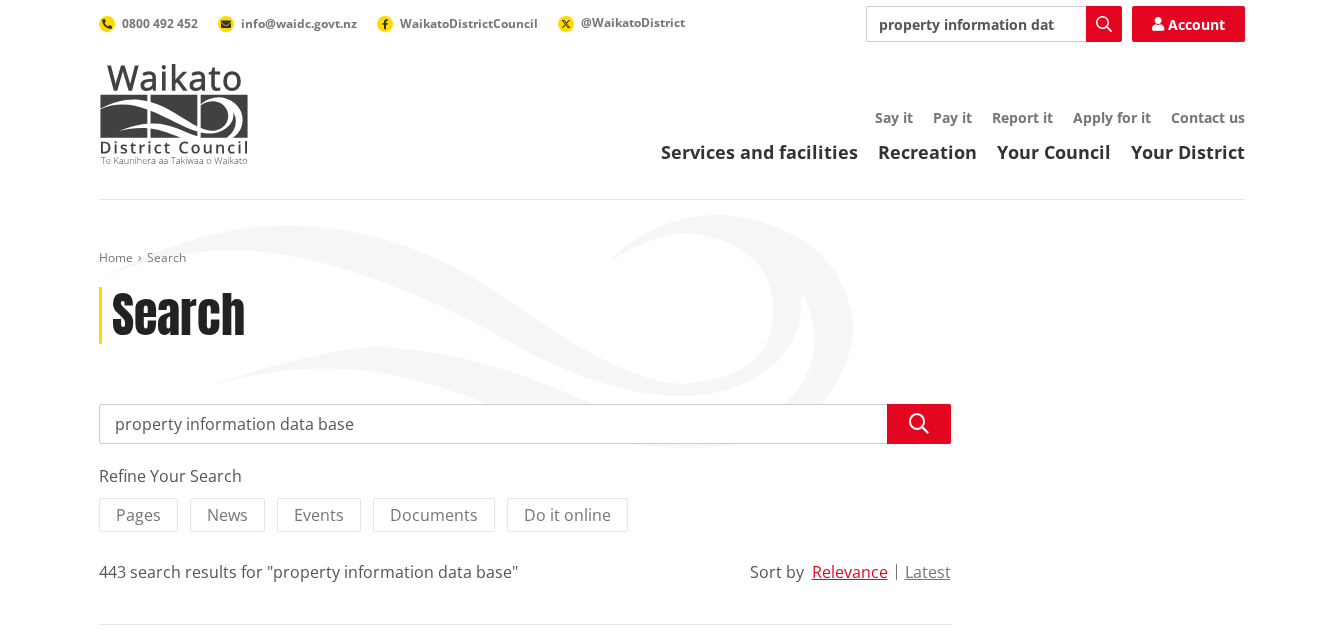 scroll, scrollTop: 0, scrollLeft: 0, axis: both 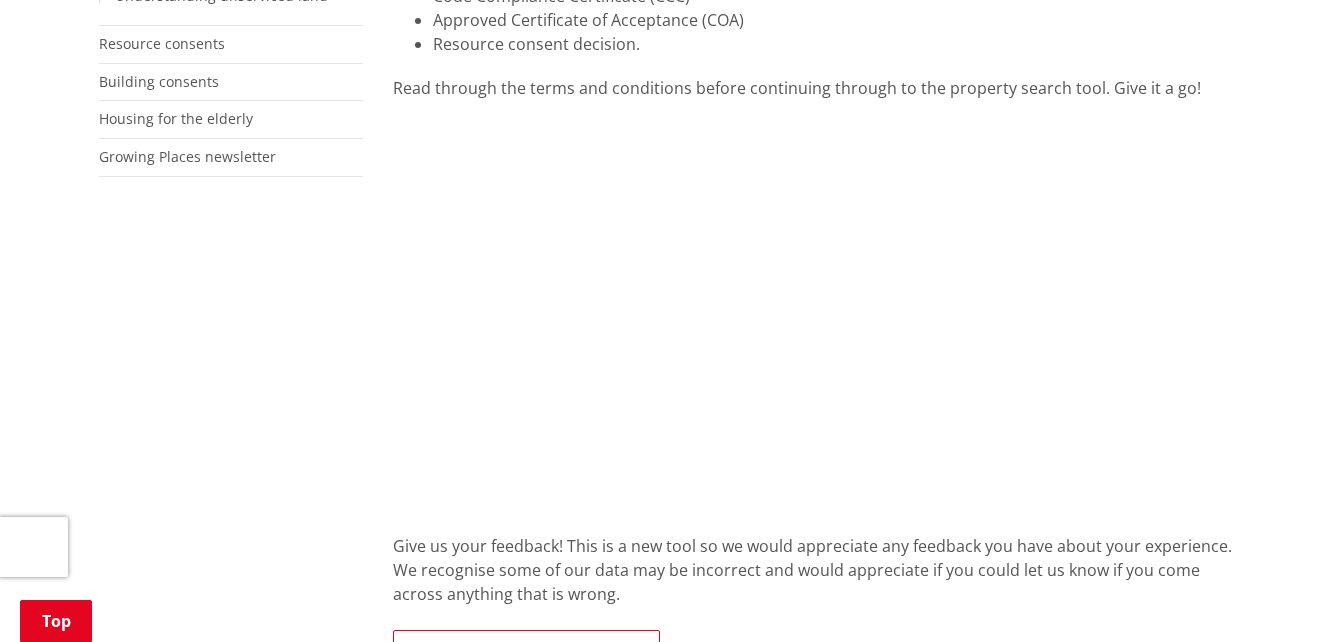click on "Home
Services and facilities
Consents, building and property
Property and land information
Property information search
Property information search
More from this section
Consents, building and property
Property and land information
Property information search
Property information search feedback
Order information from a property file
Order a Land Information Memorandum (LIM)
Order information on contaminated land (HAIL report)
Order a Record of Title
Understanding unserviced land
Resource consents
Building consents
Housing for the elderly
Growing Places newsletter
Search for information from a property file online!  Our online property files can include: Approved plans" at bounding box center [671, 404] 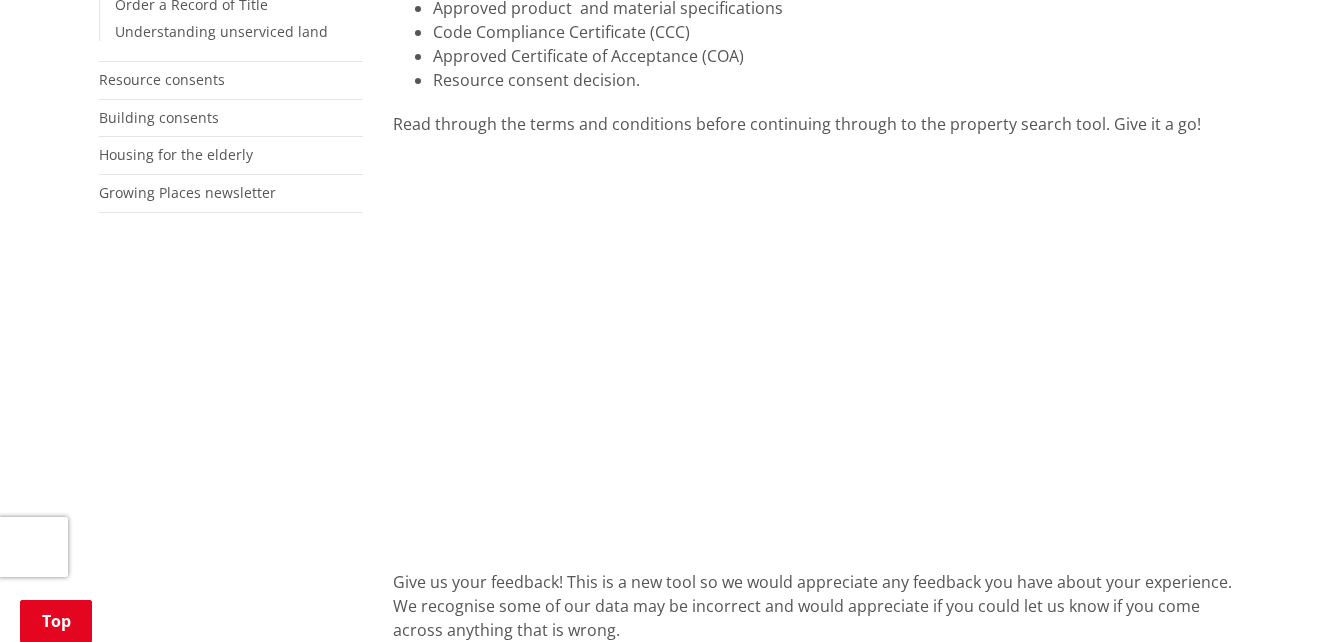 scroll, scrollTop: 680, scrollLeft: 0, axis: vertical 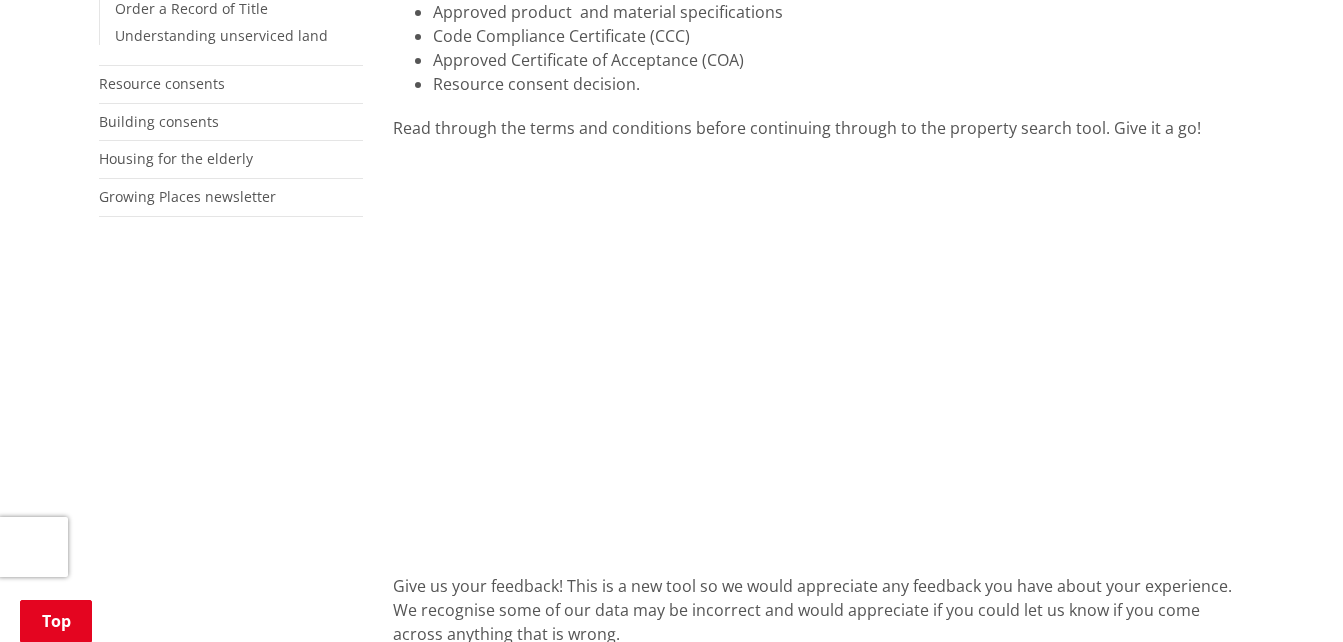 click on "Code Compliance Certificate (CCC)" at bounding box center (839, 36) 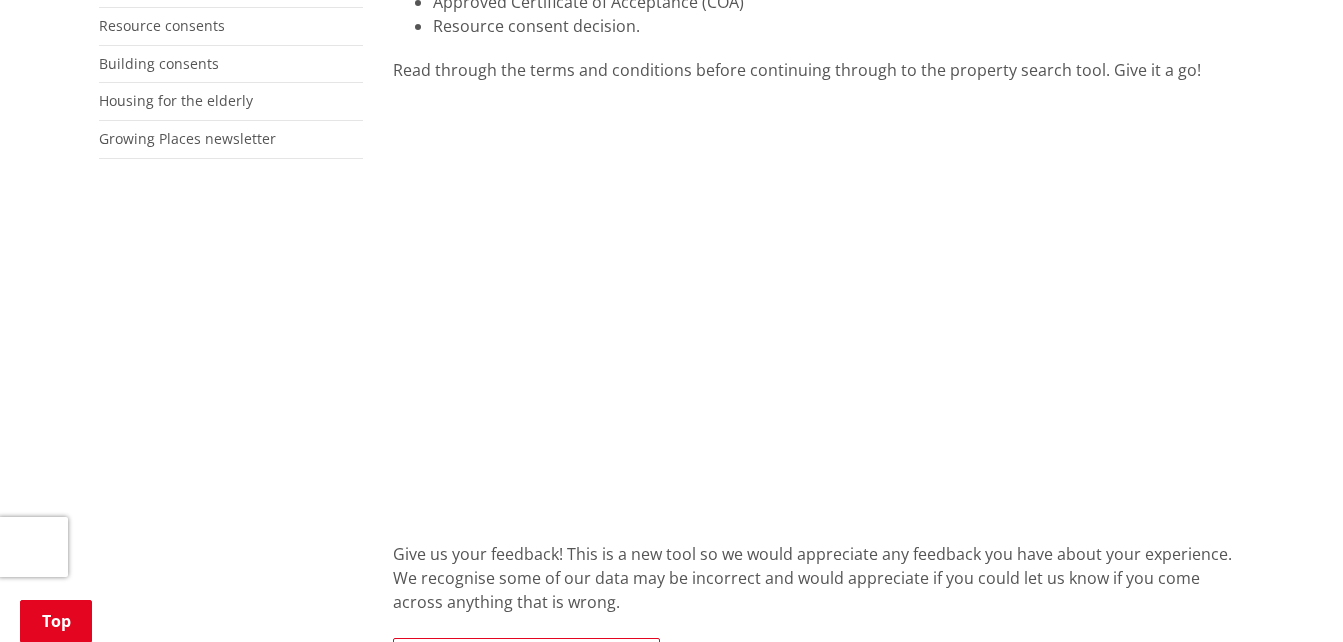 scroll, scrollTop: 760, scrollLeft: 0, axis: vertical 